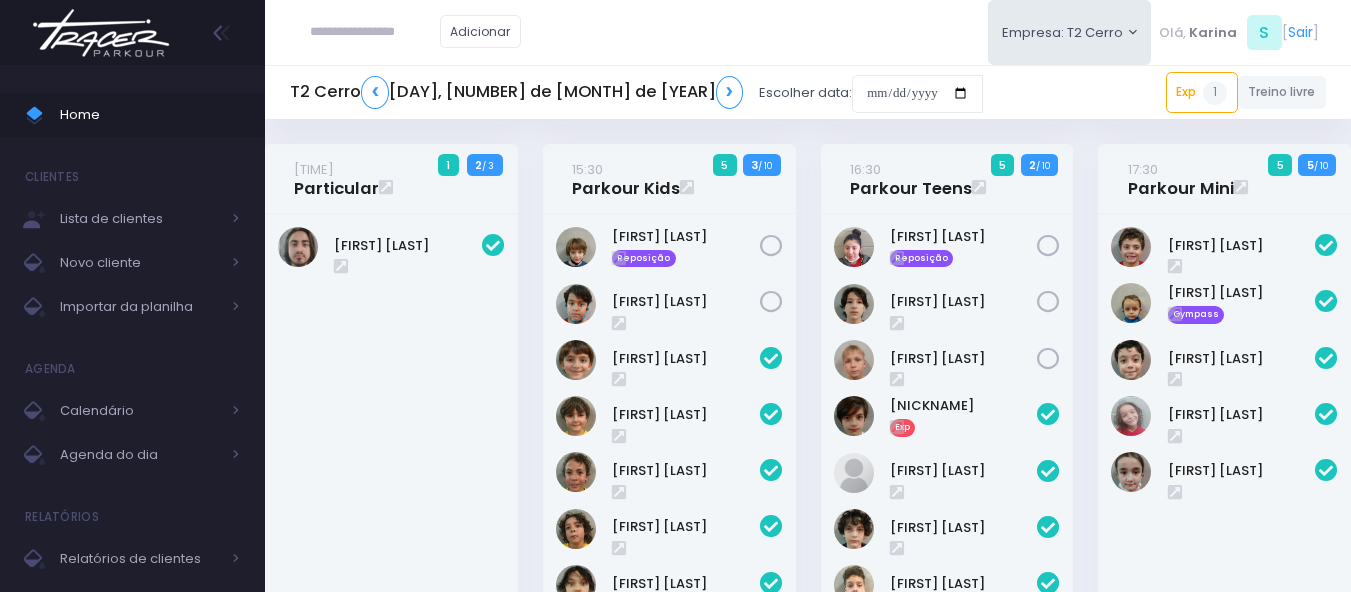 scroll, scrollTop: 0, scrollLeft: 0, axis: both 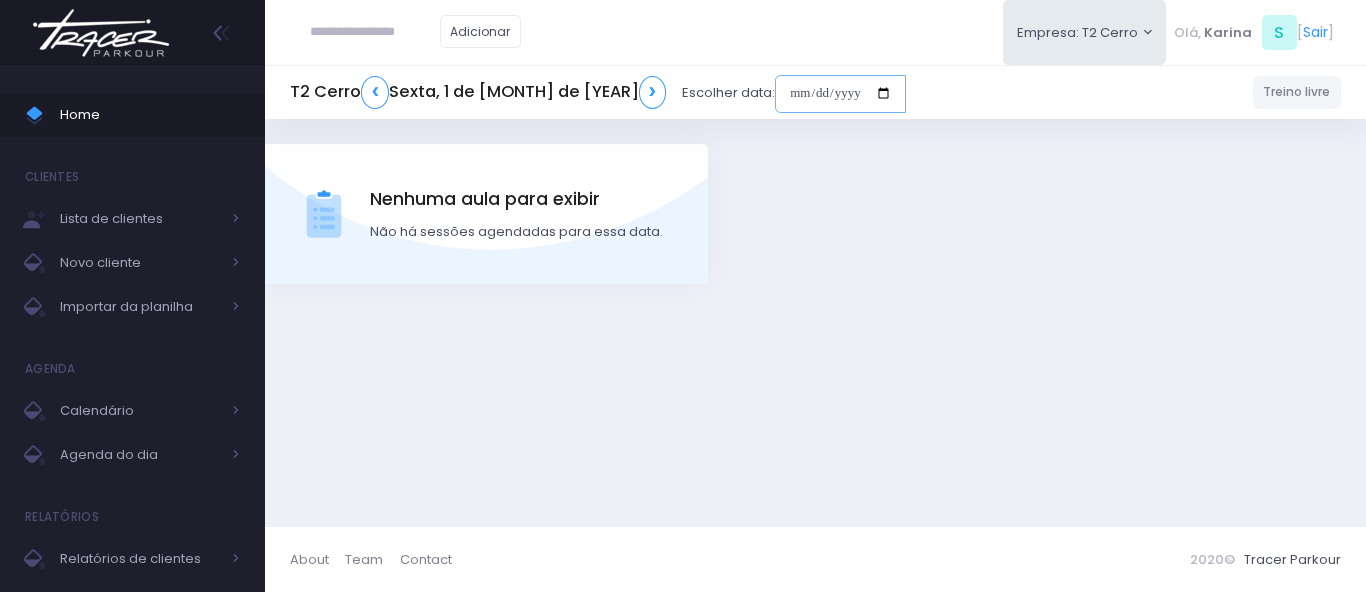 click at bounding box center (840, 94) 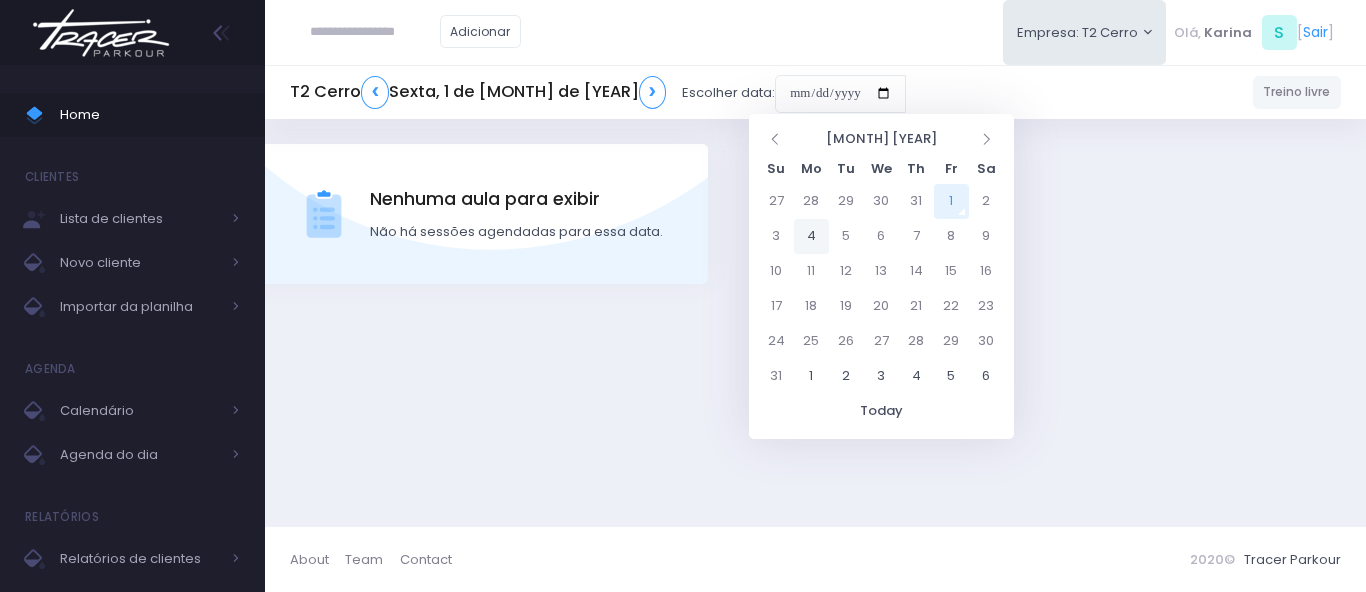 click on "4" at bounding box center [811, 236] 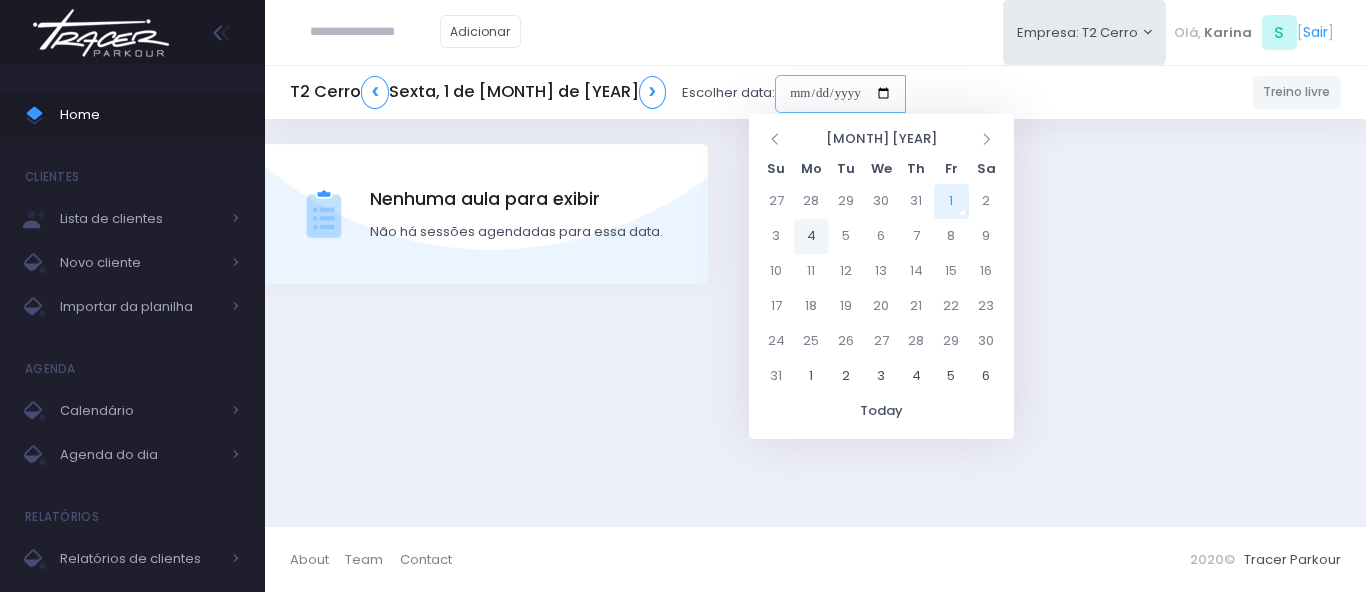 type on "**********" 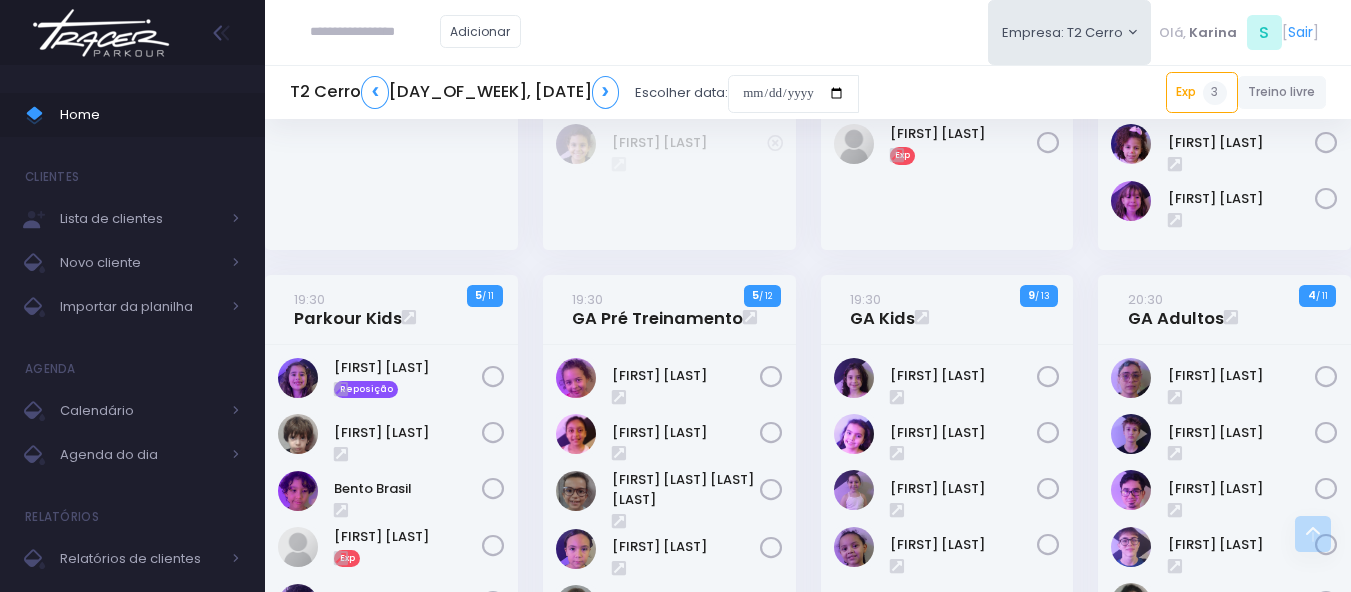 scroll, scrollTop: 1487, scrollLeft: 0, axis: vertical 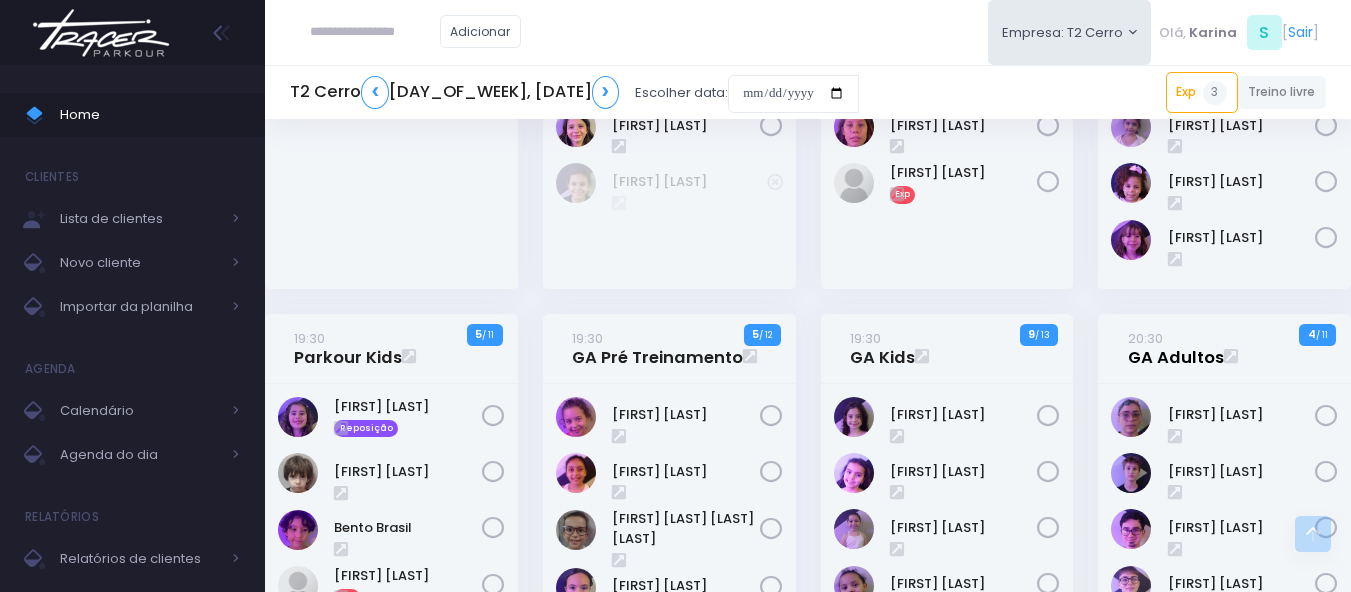 click on "20:30 GA Adultos" at bounding box center (1176, 348) 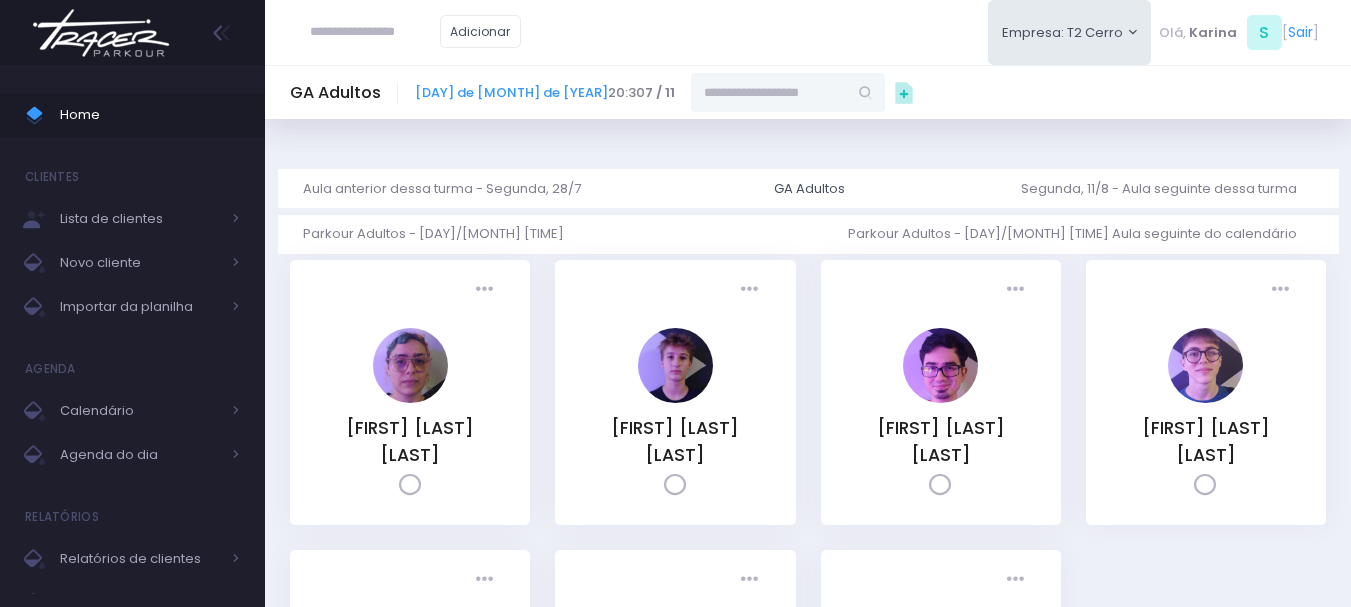 scroll, scrollTop: 0, scrollLeft: 0, axis: both 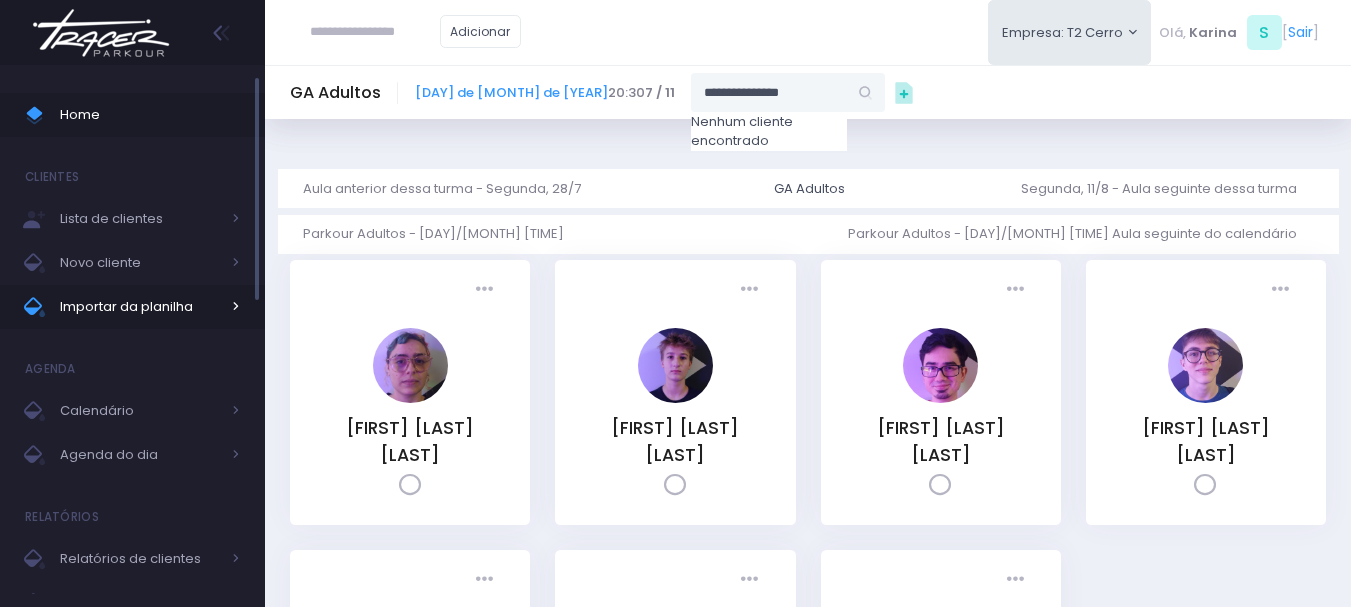 click on "Importar da planilha" at bounding box center [140, 307] 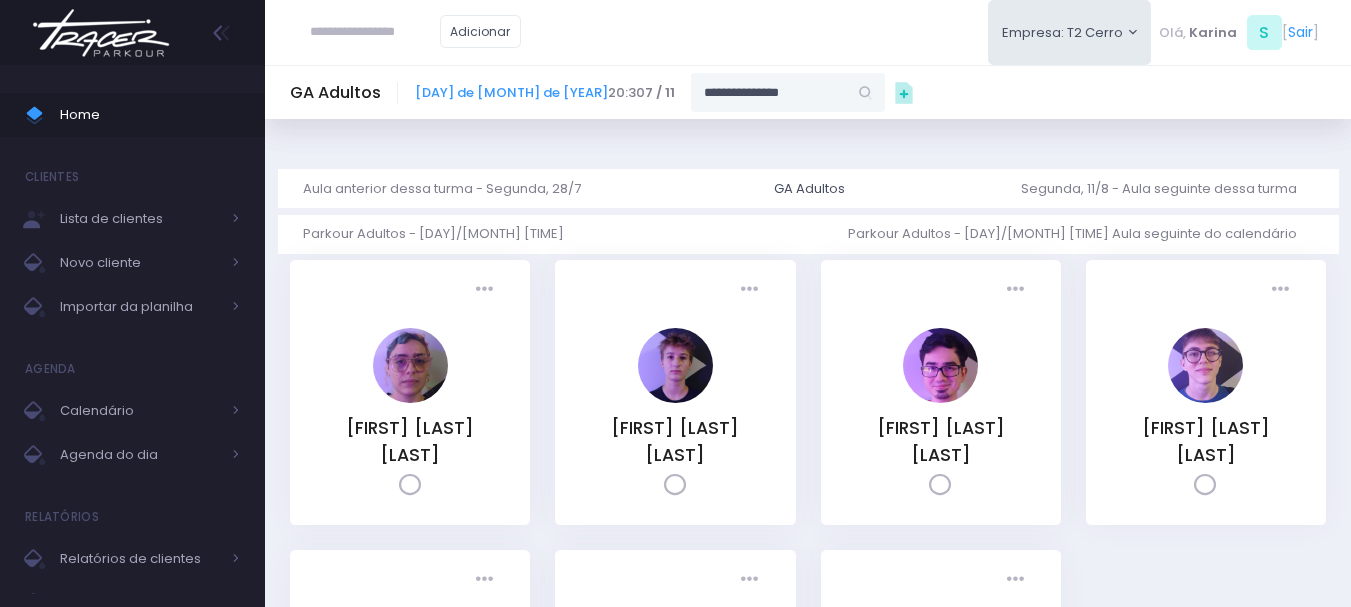 click on "**********" at bounding box center [769, 92] 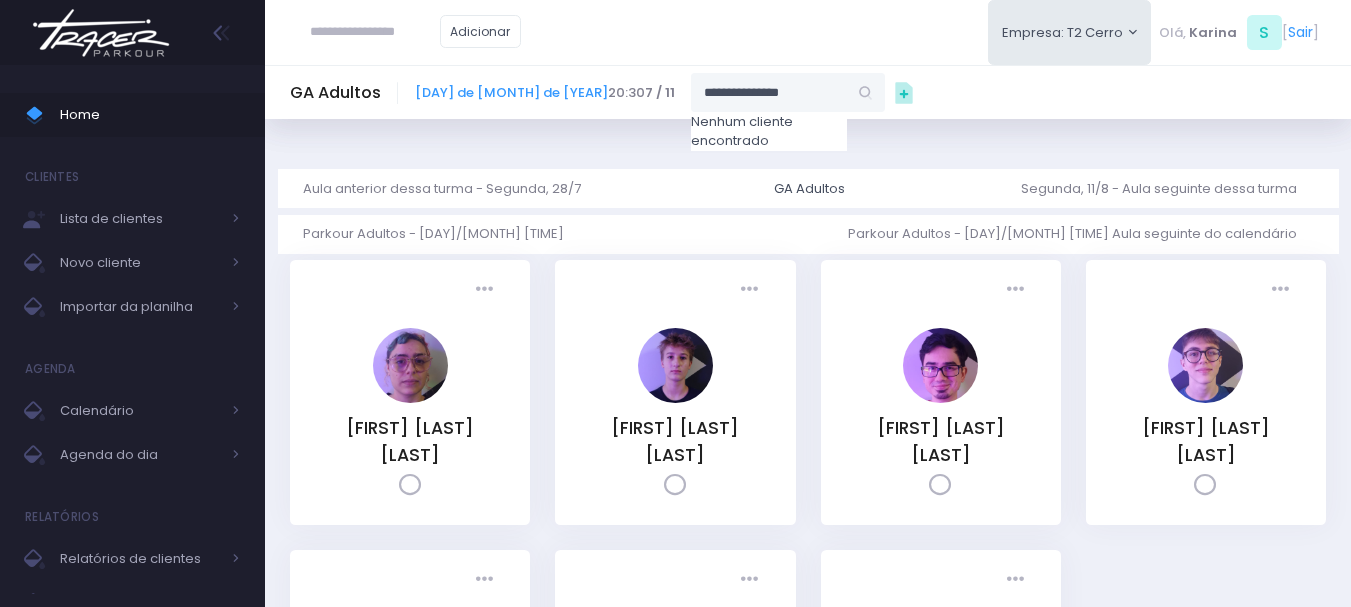 click on "**********" at bounding box center [769, 92] 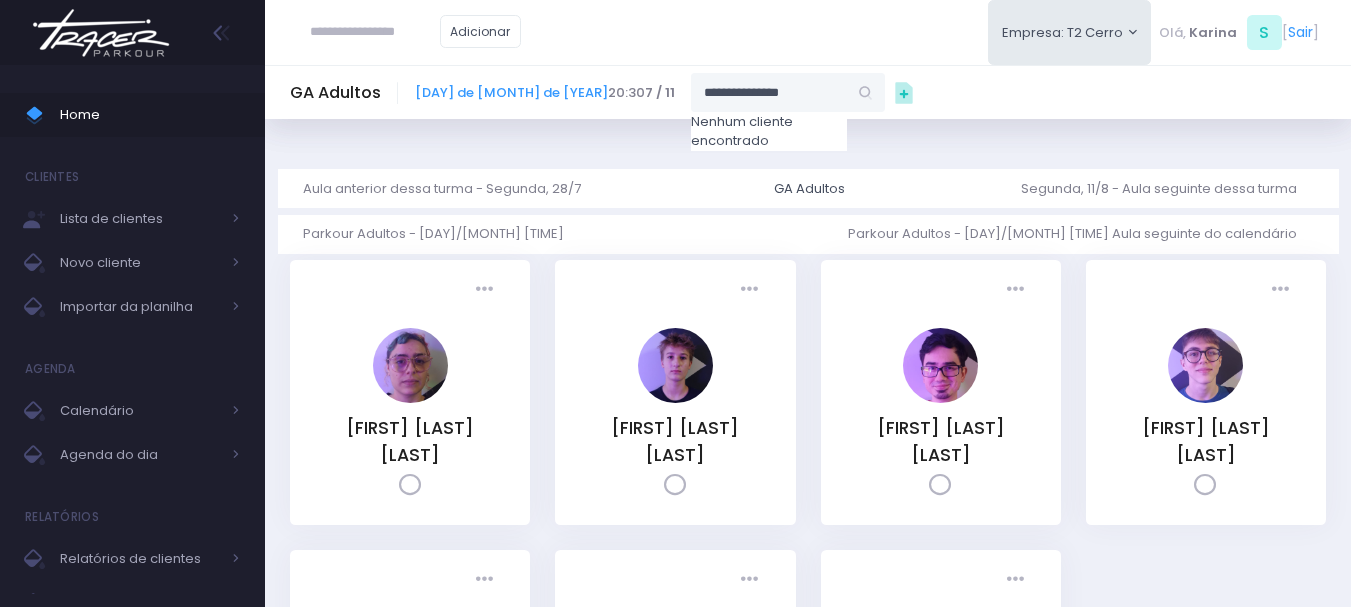 drag, startPoint x: 693, startPoint y: 94, endPoint x: 802, endPoint y: 85, distance: 109.370926 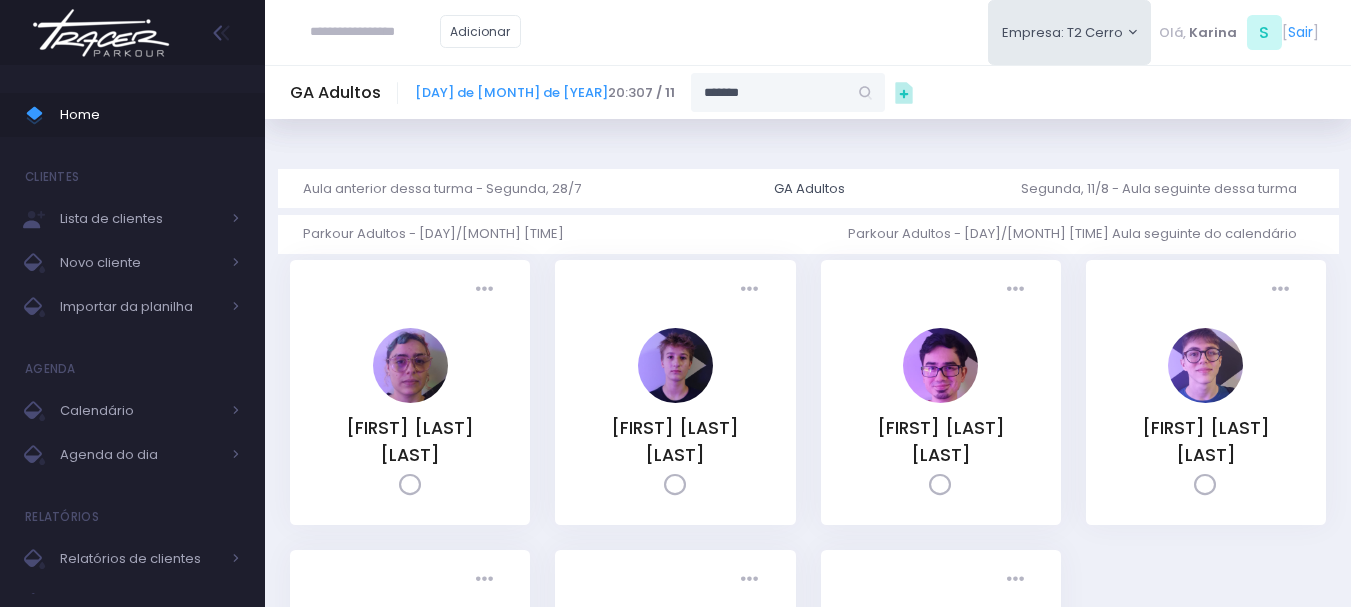 type on "**********" 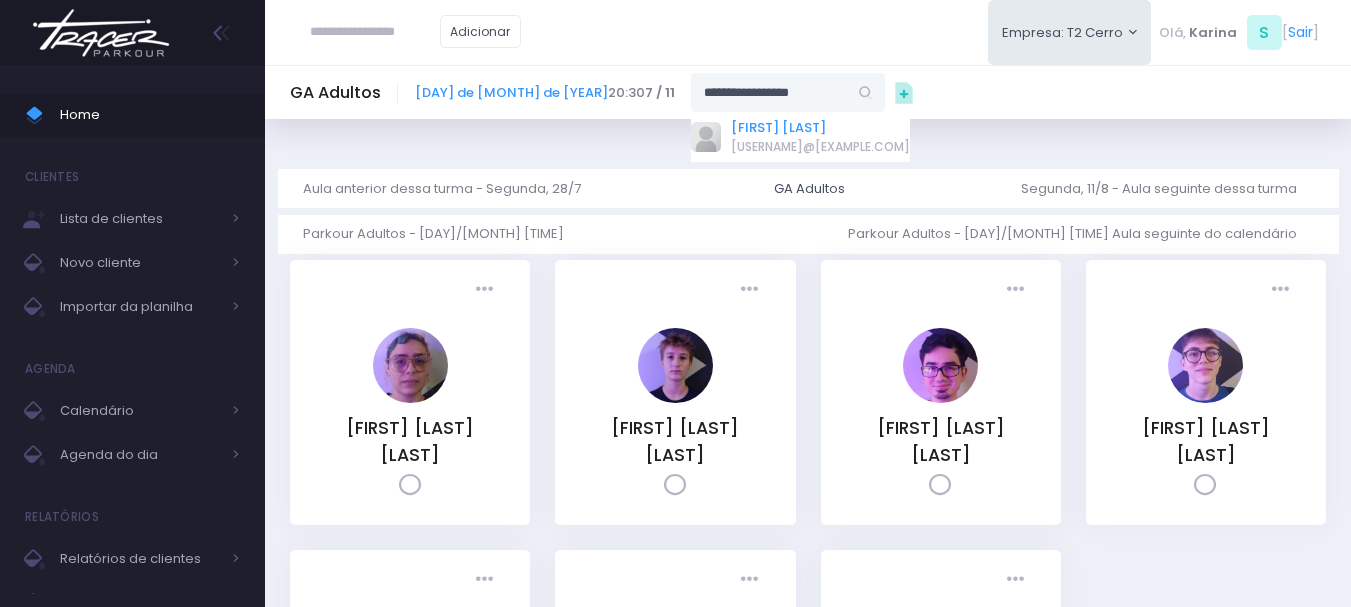 click on "Isabely Victoria" at bounding box center [820, 128] 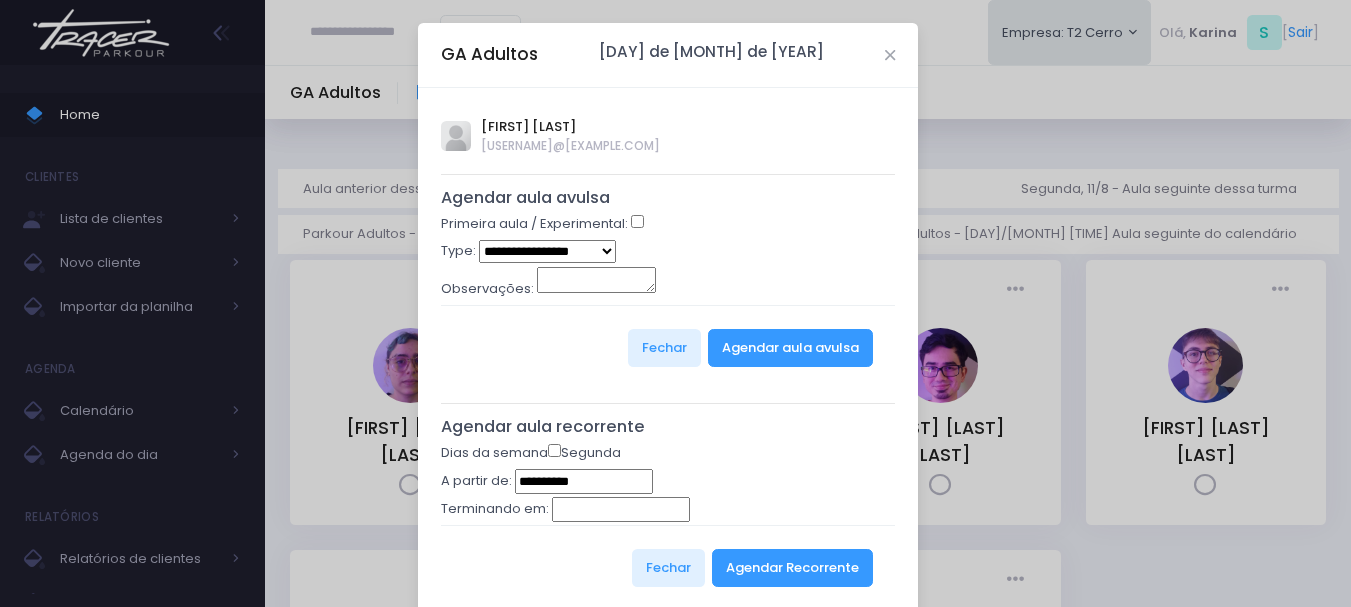 type on "**********" 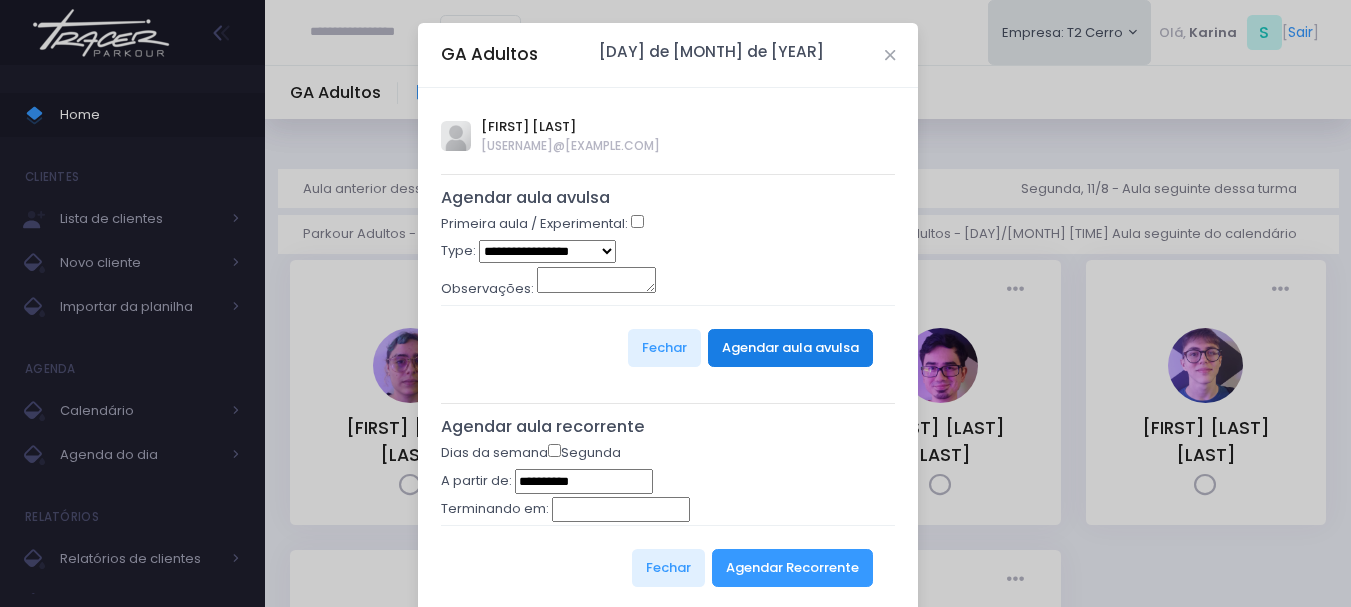 click on "Agendar aula avulsa" at bounding box center [790, 348] 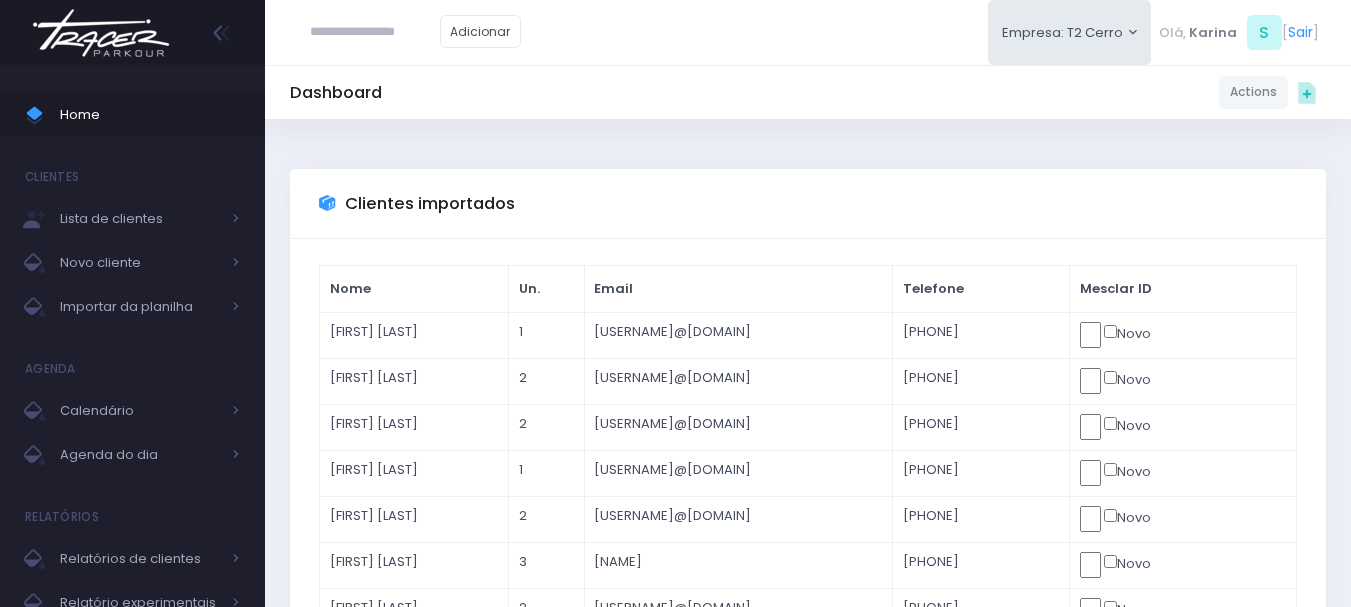 scroll, scrollTop: 0, scrollLeft: 0, axis: both 